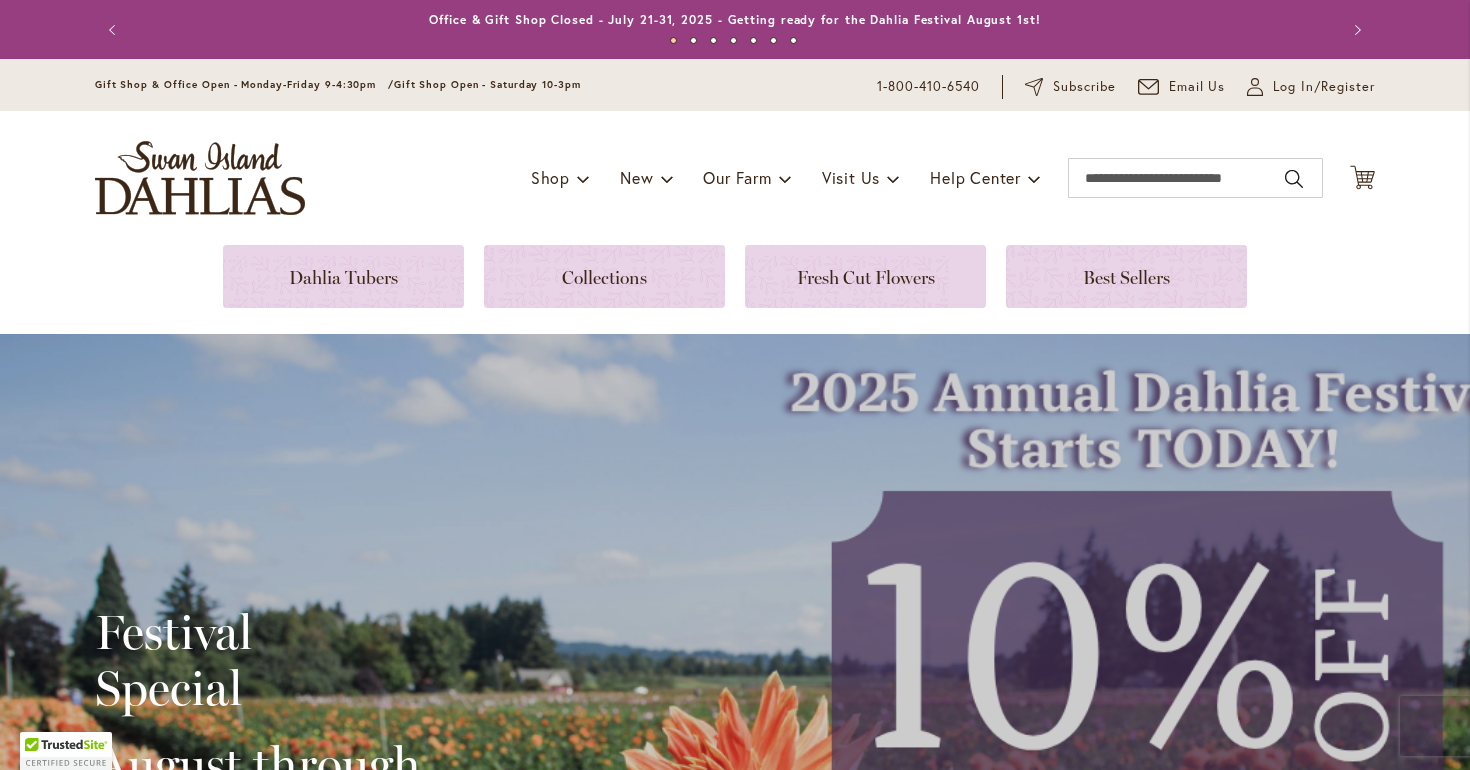 scroll, scrollTop: 0, scrollLeft: 0, axis: both 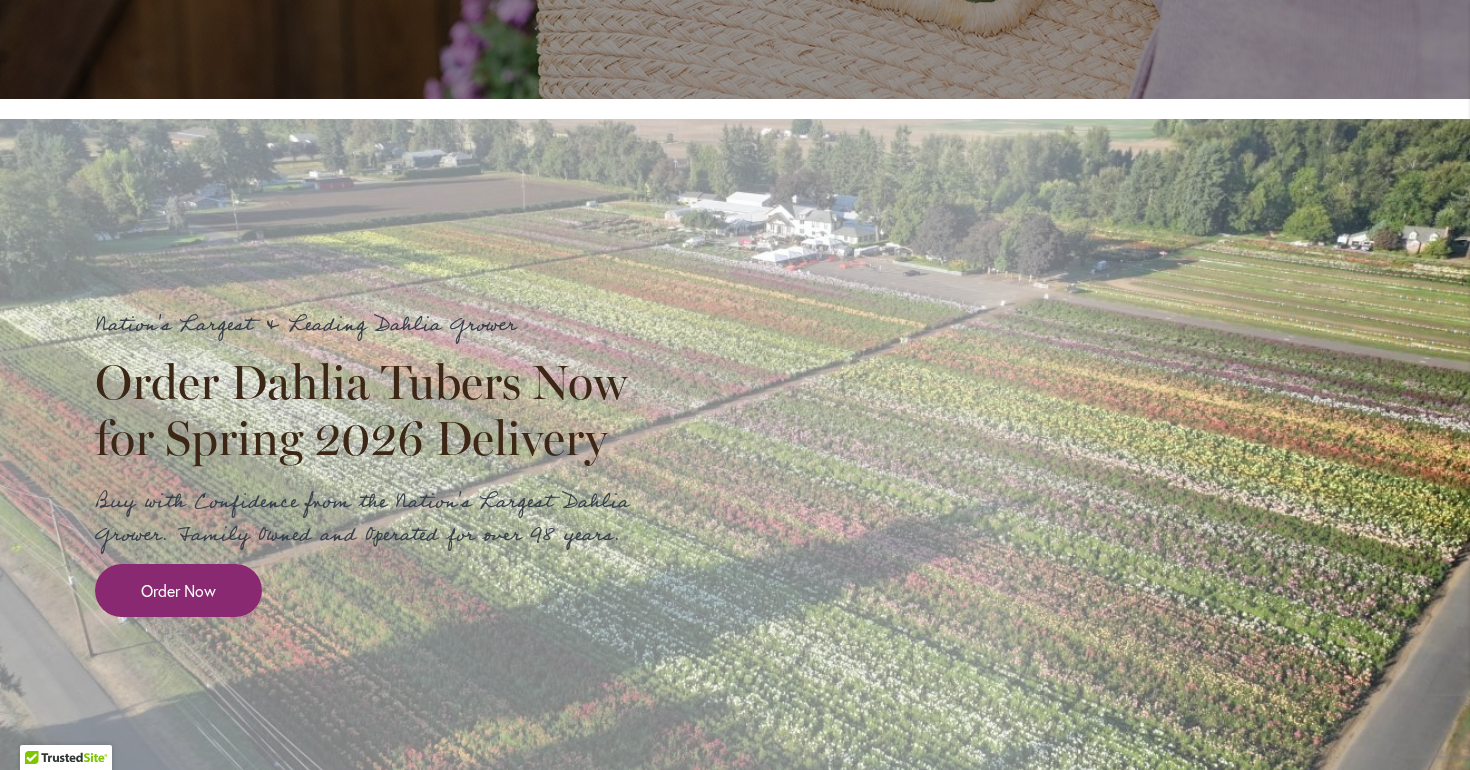 click on "Order Now" at bounding box center (178, 590) 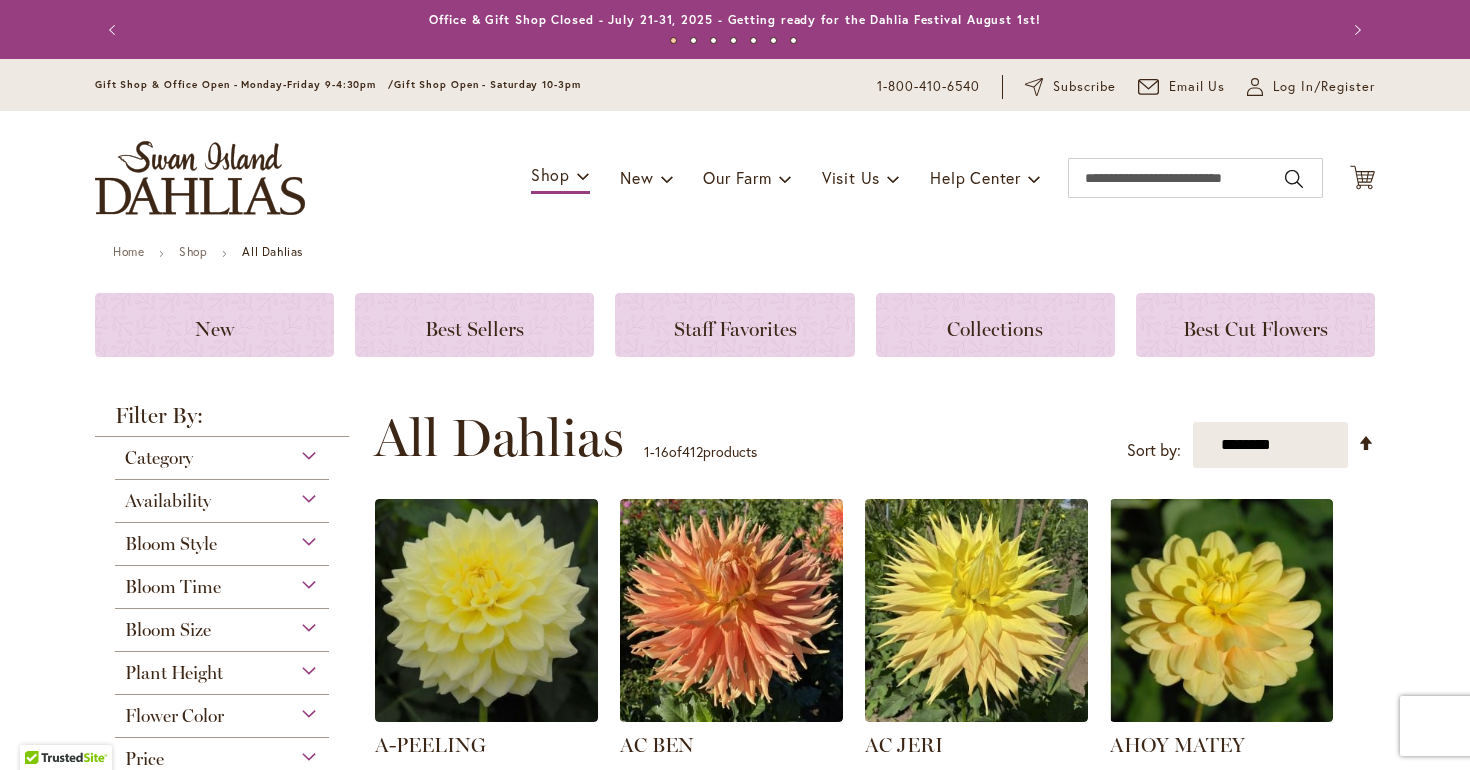 scroll, scrollTop: 0, scrollLeft: 0, axis: both 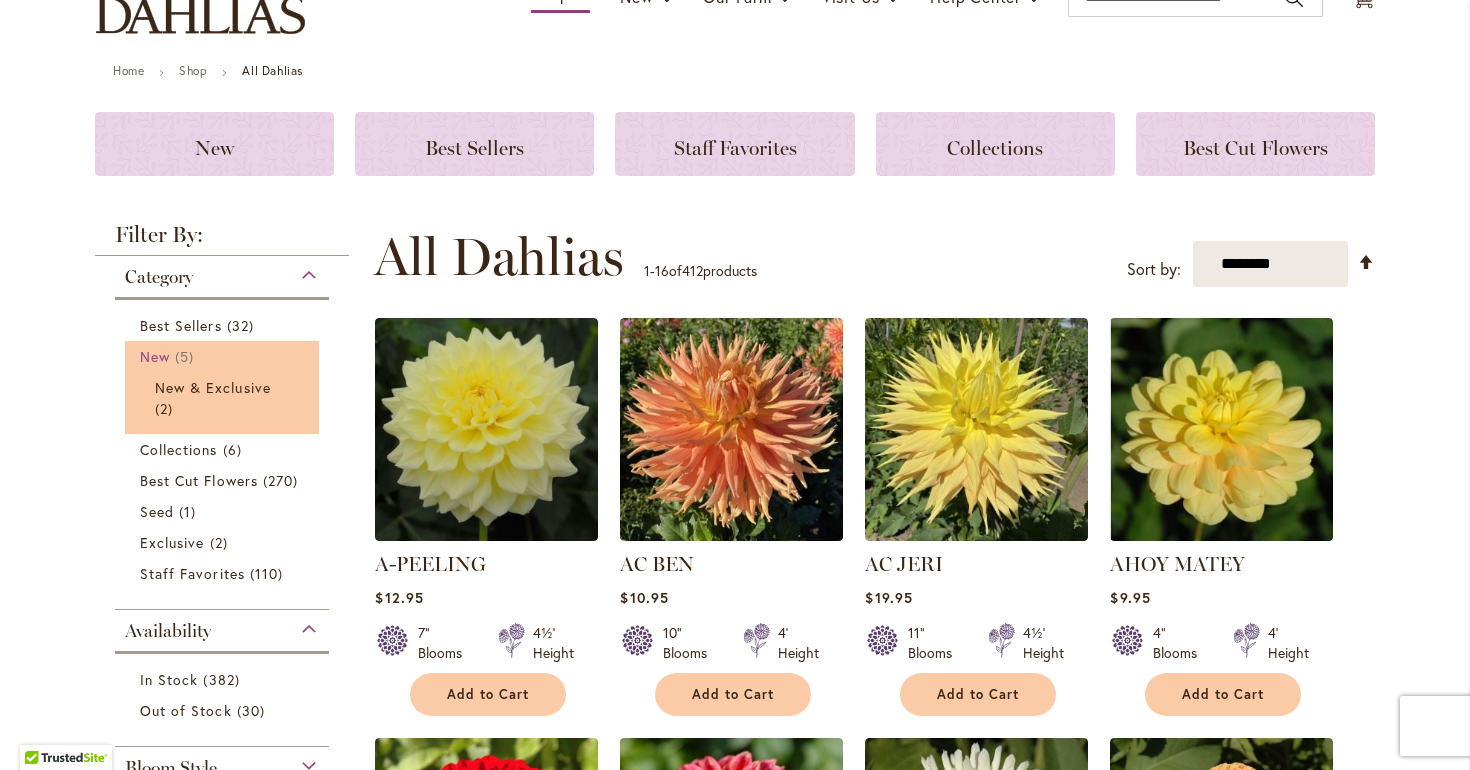click on "New" at bounding box center (155, 356) 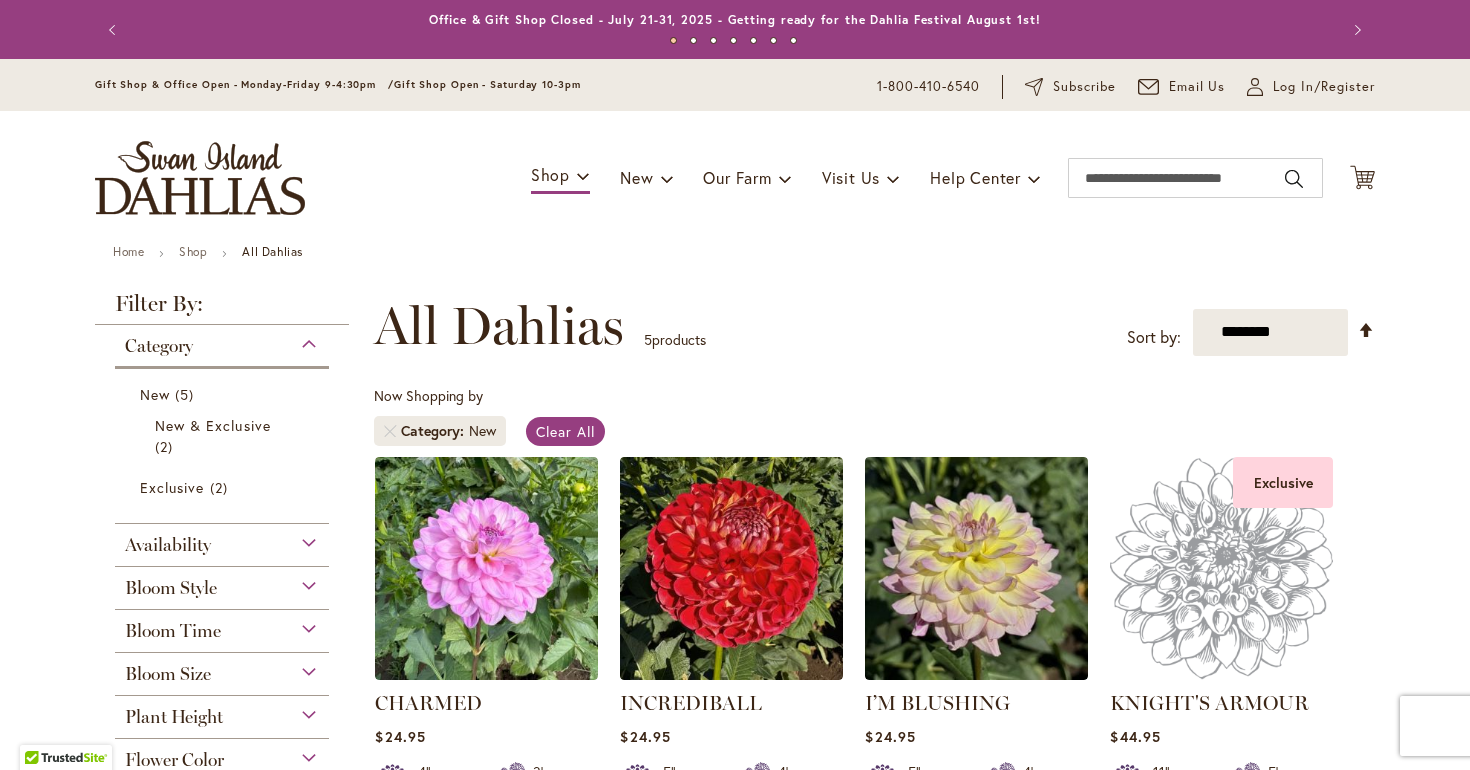 scroll, scrollTop: 0, scrollLeft: 0, axis: both 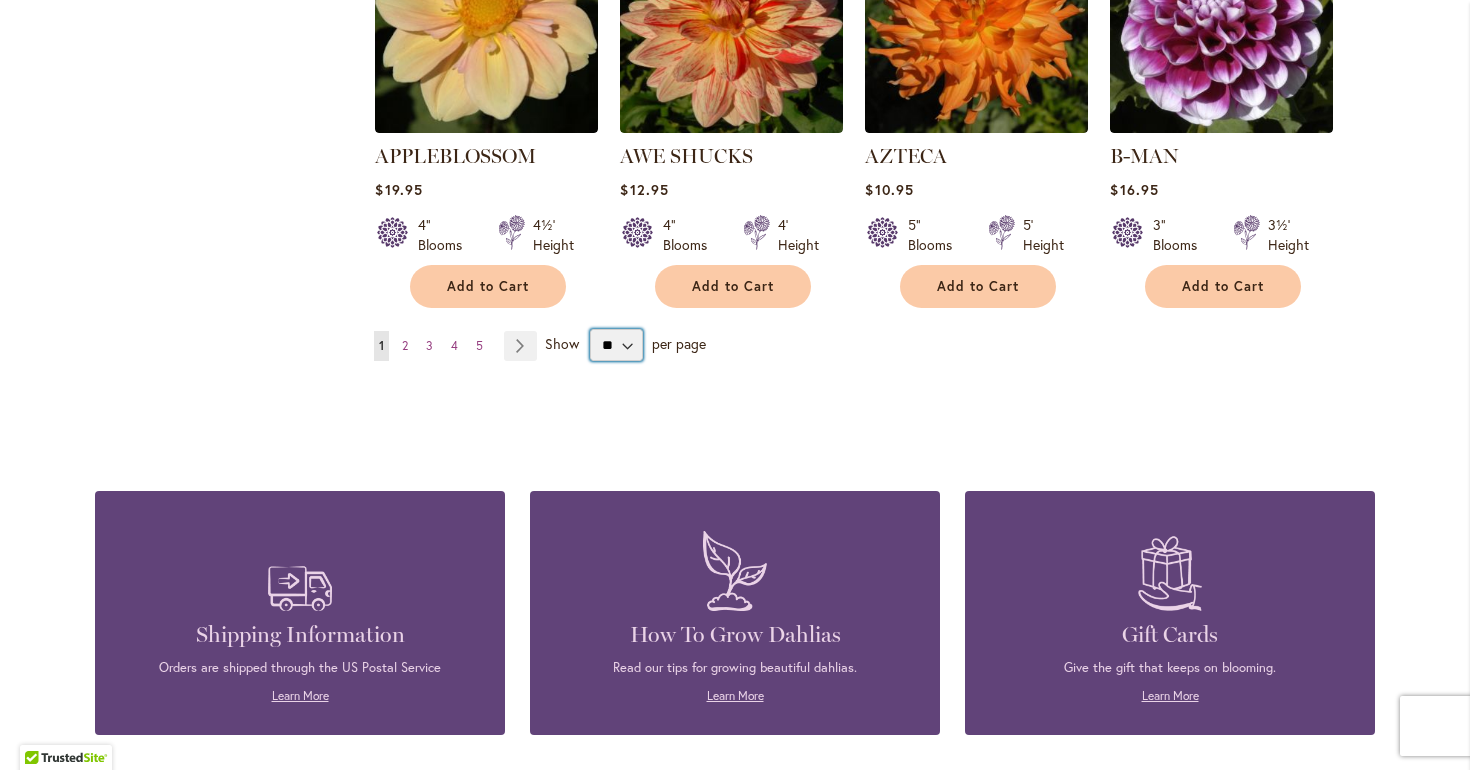 select on "**" 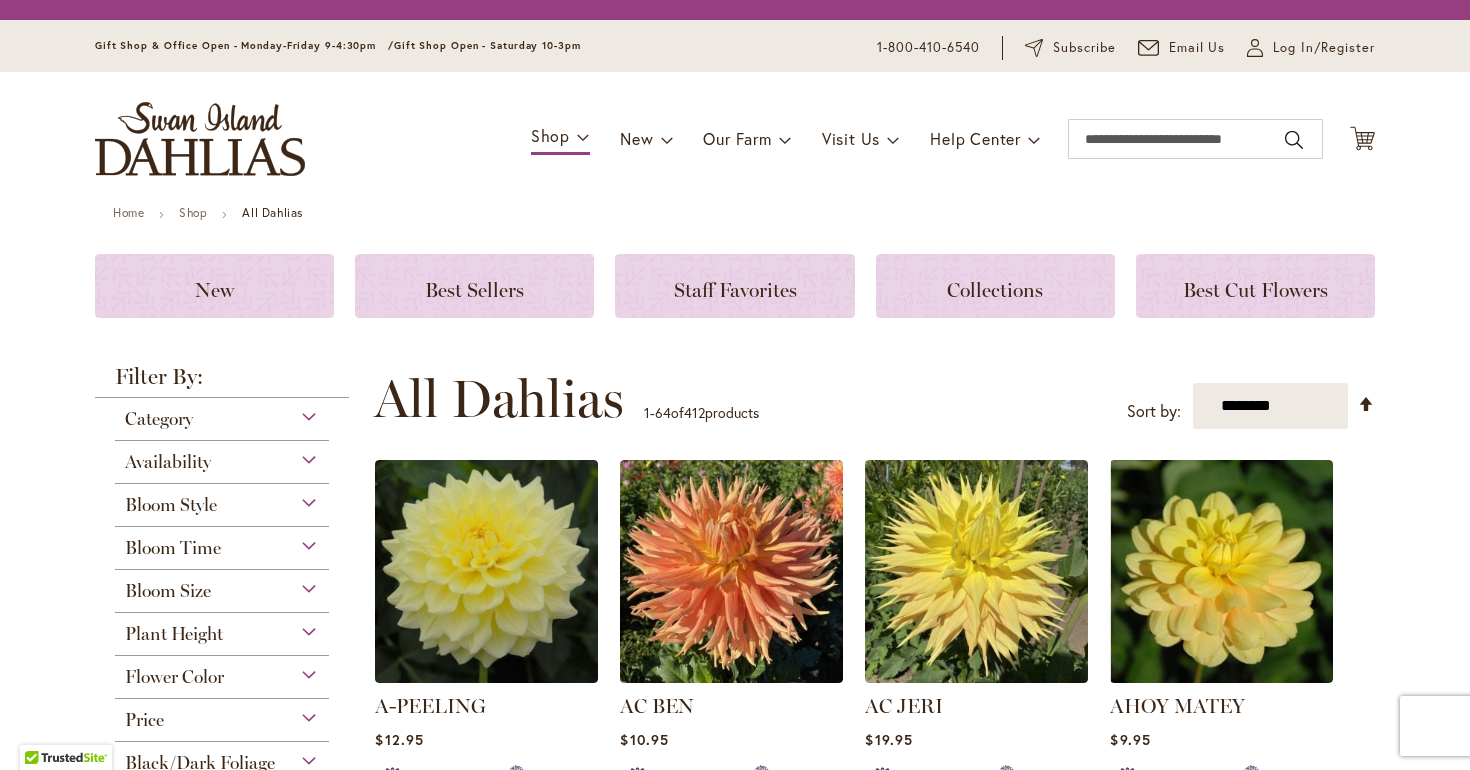 scroll, scrollTop: 0, scrollLeft: 0, axis: both 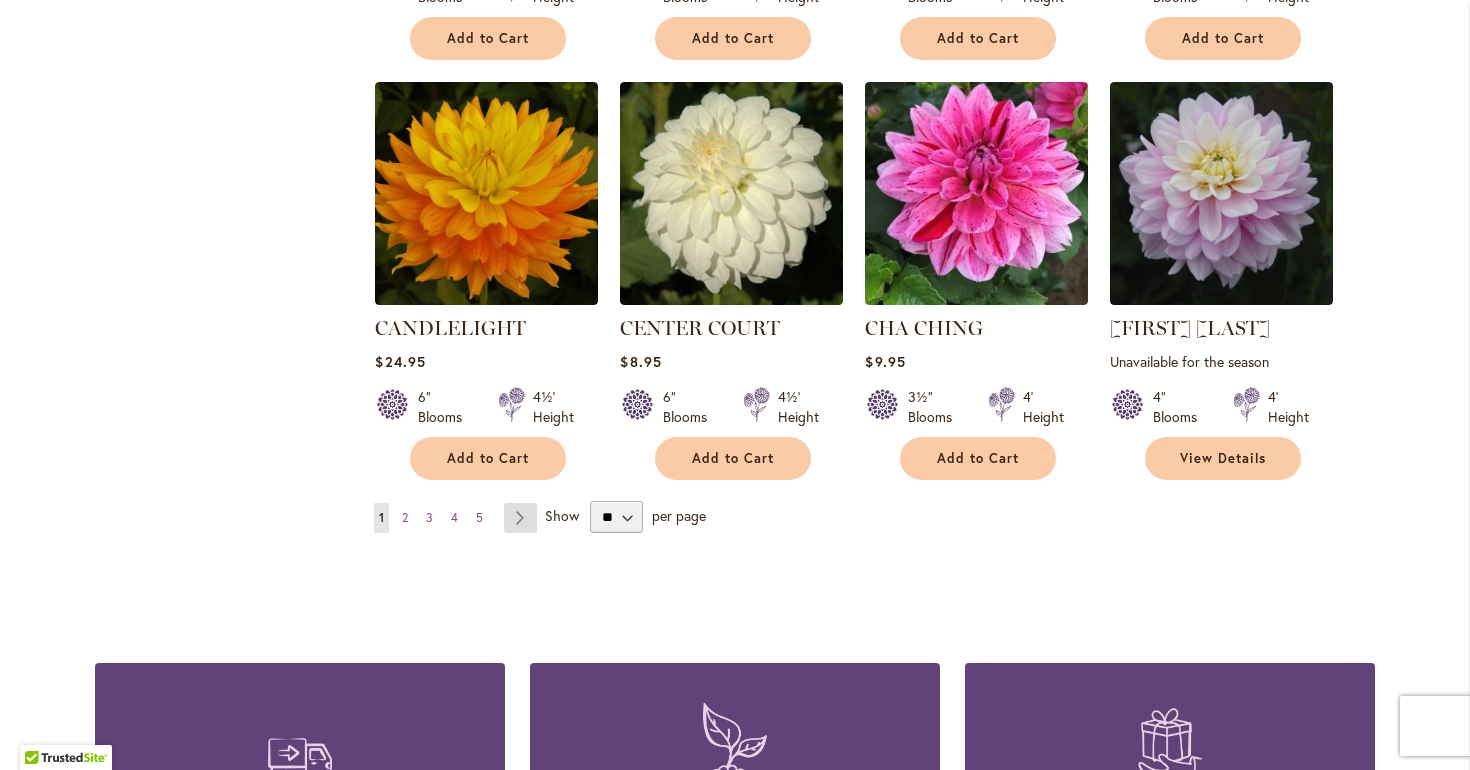 click on "Page
Next" at bounding box center (520, 518) 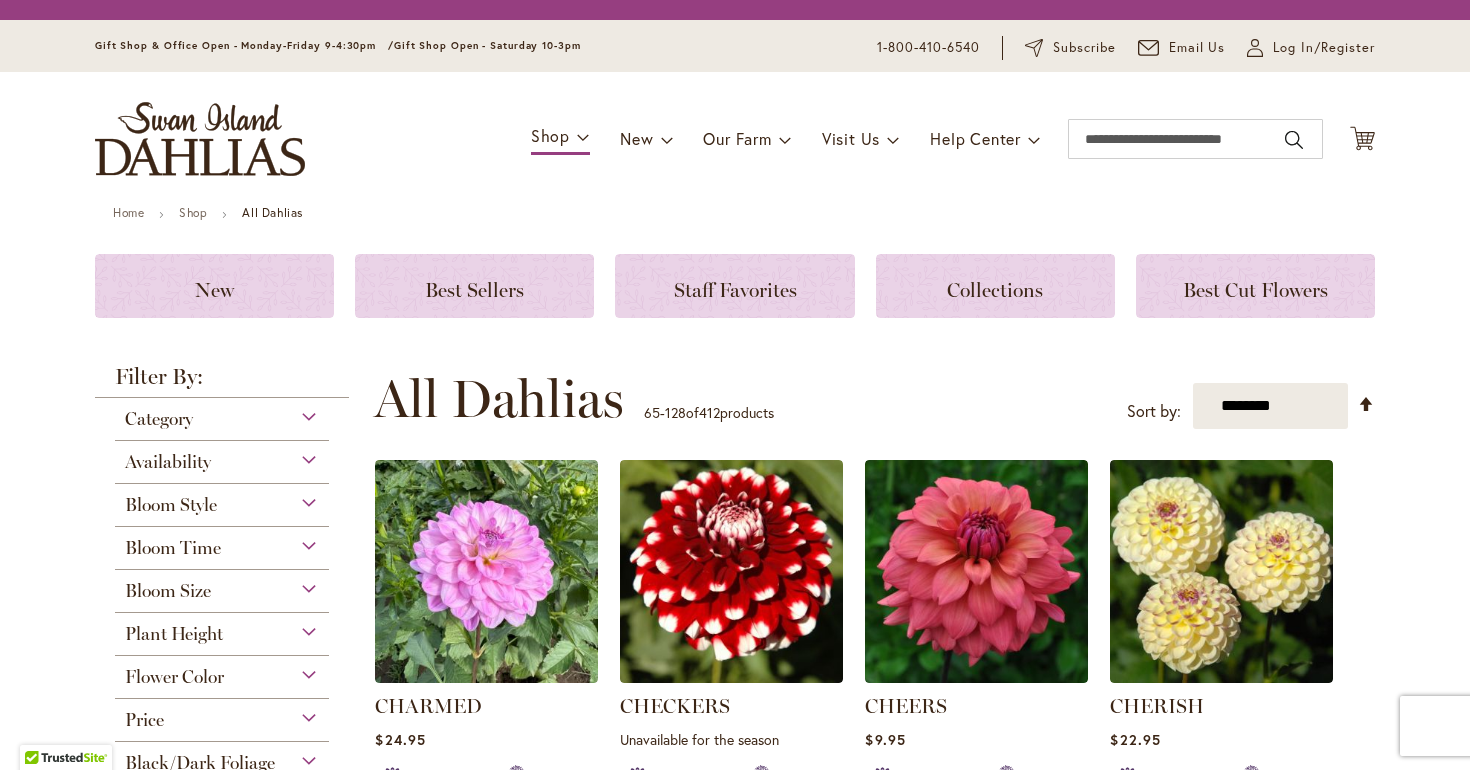 scroll, scrollTop: 0, scrollLeft: 0, axis: both 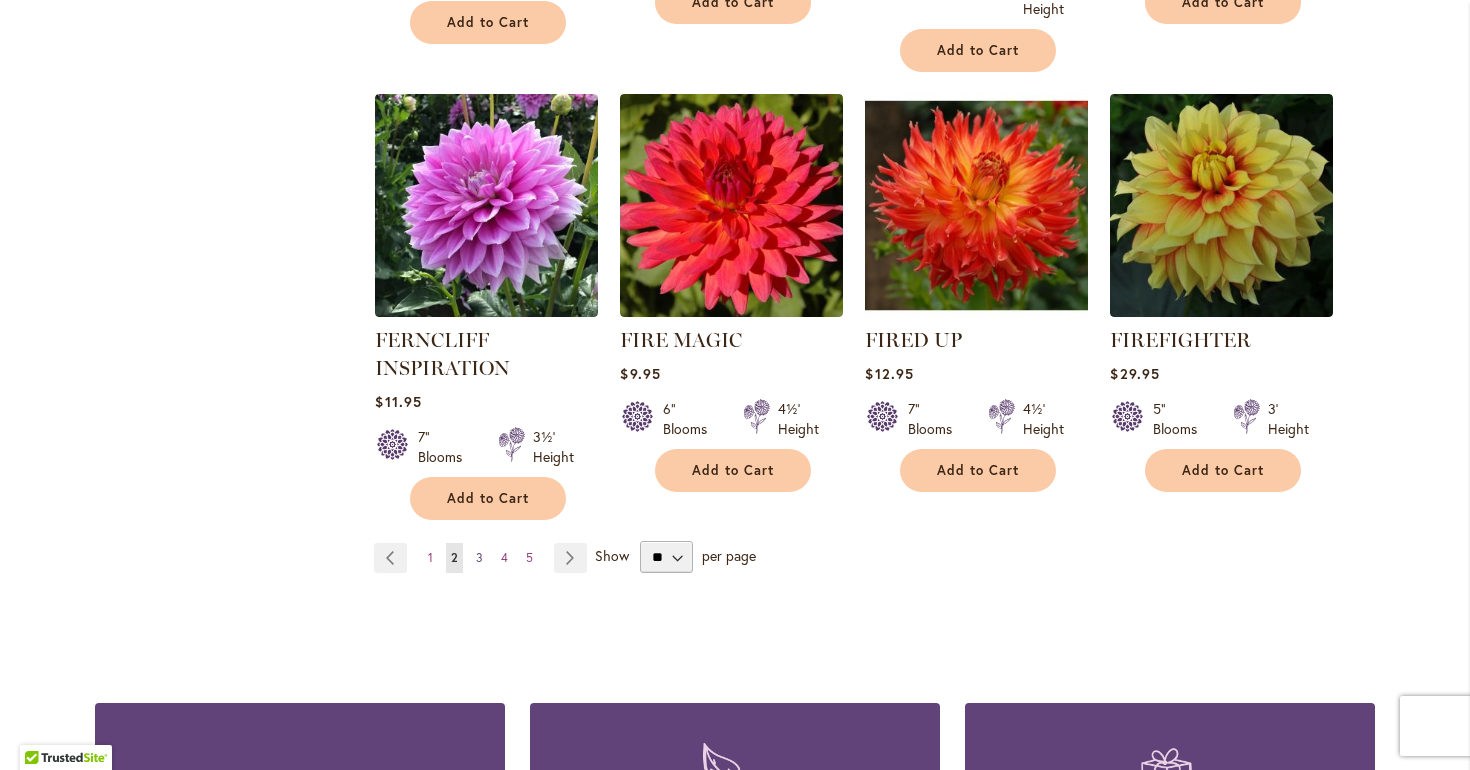 click on "3" at bounding box center [479, 557] 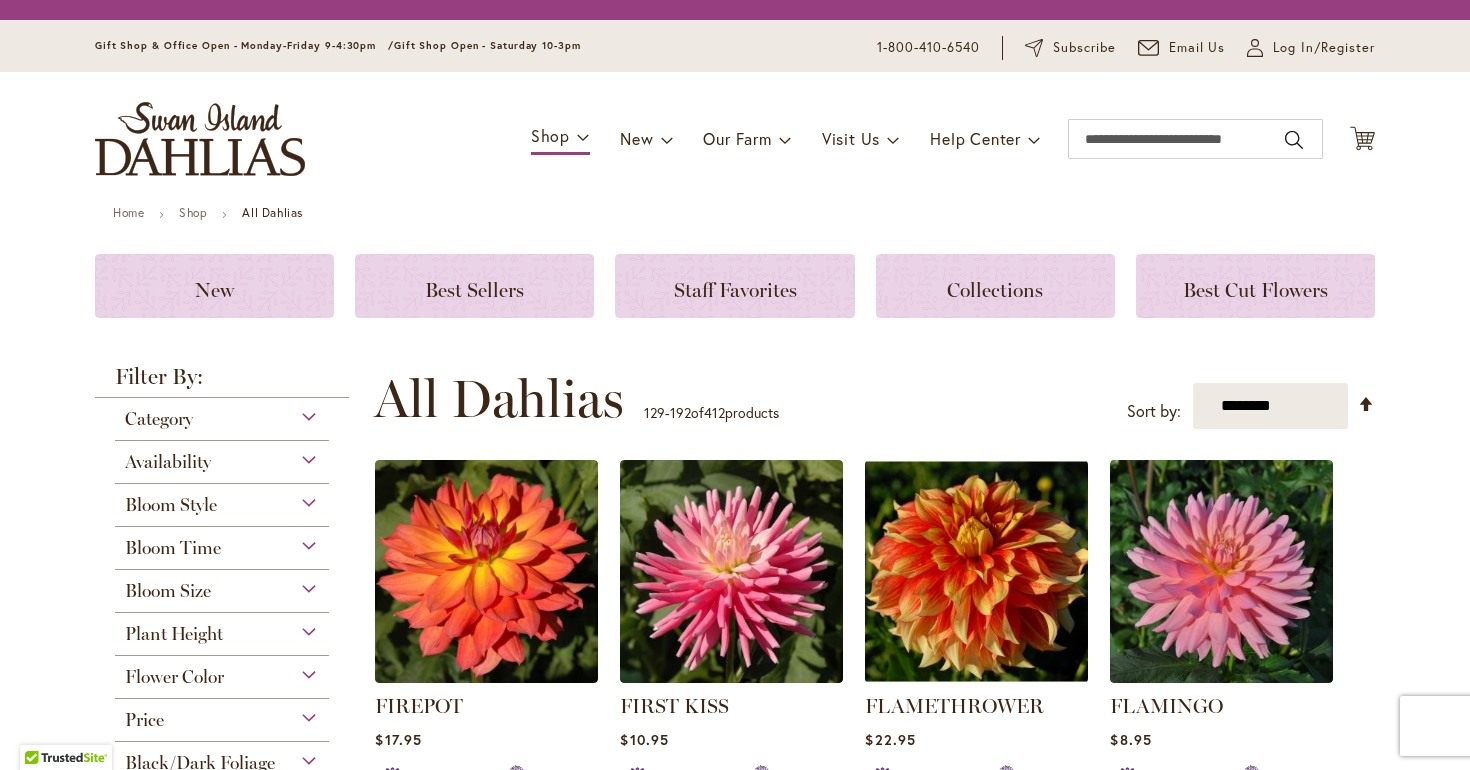scroll, scrollTop: 0, scrollLeft: 0, axis: both 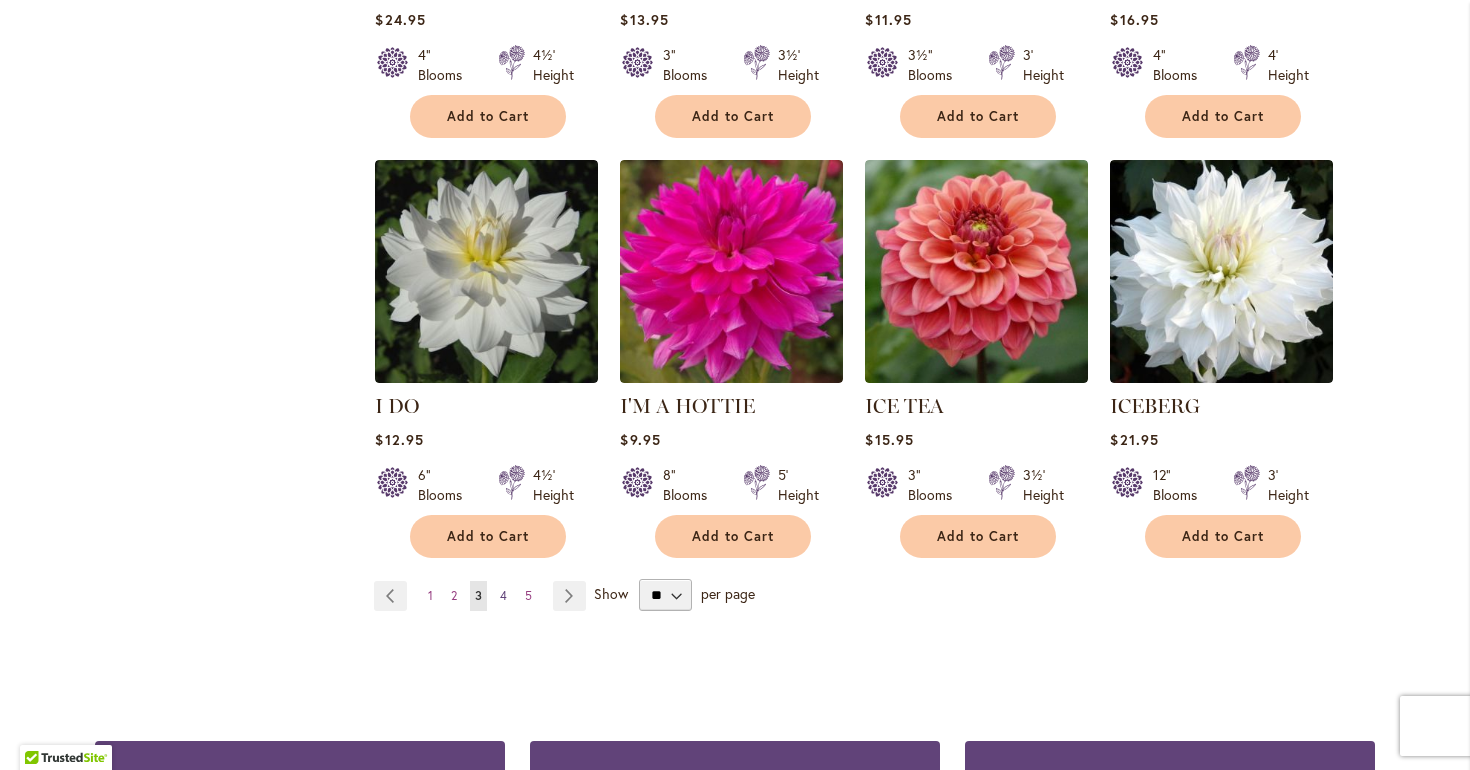 click on "4" at bounding box center (503, 595) 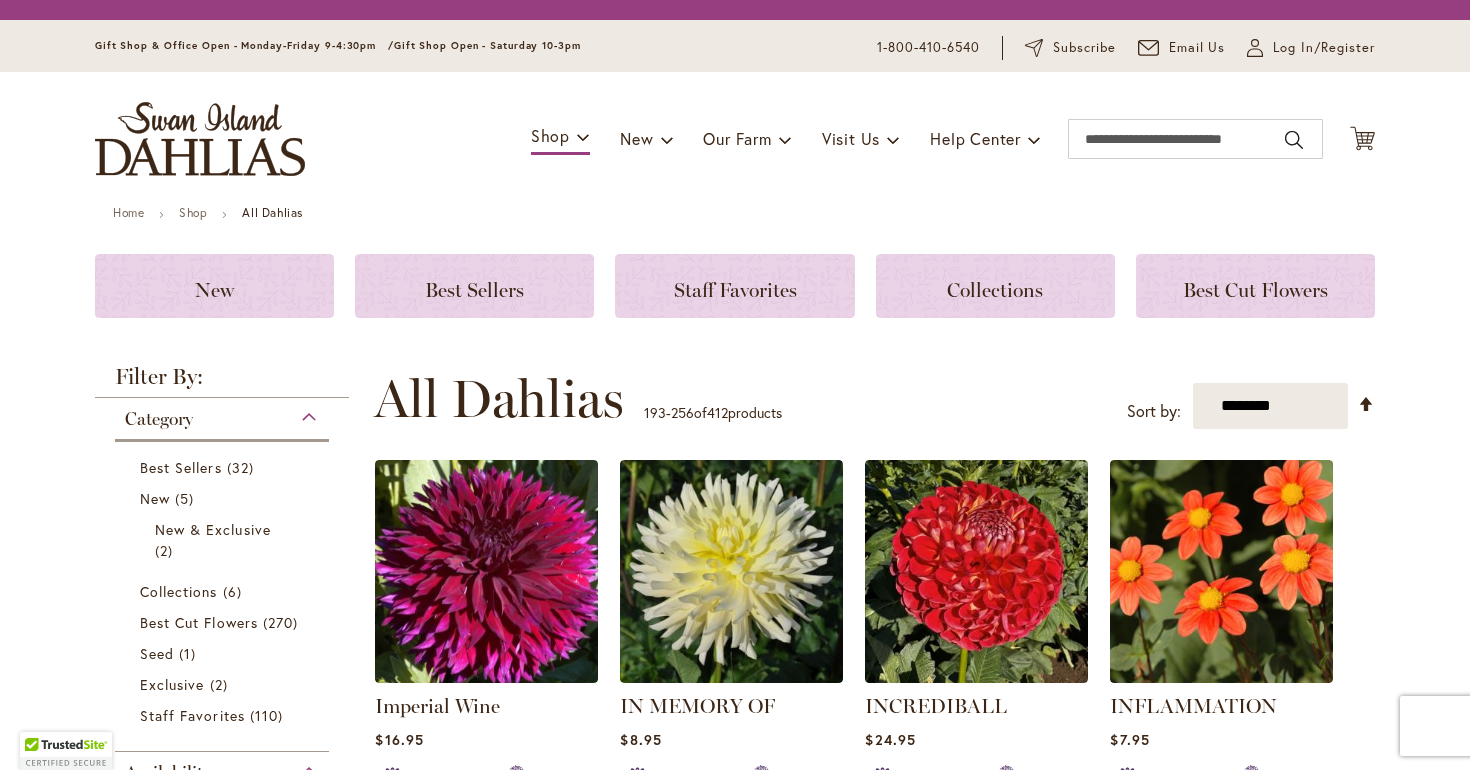 scroll, scrollTop: 0, scrollLeft: 0, axis: both 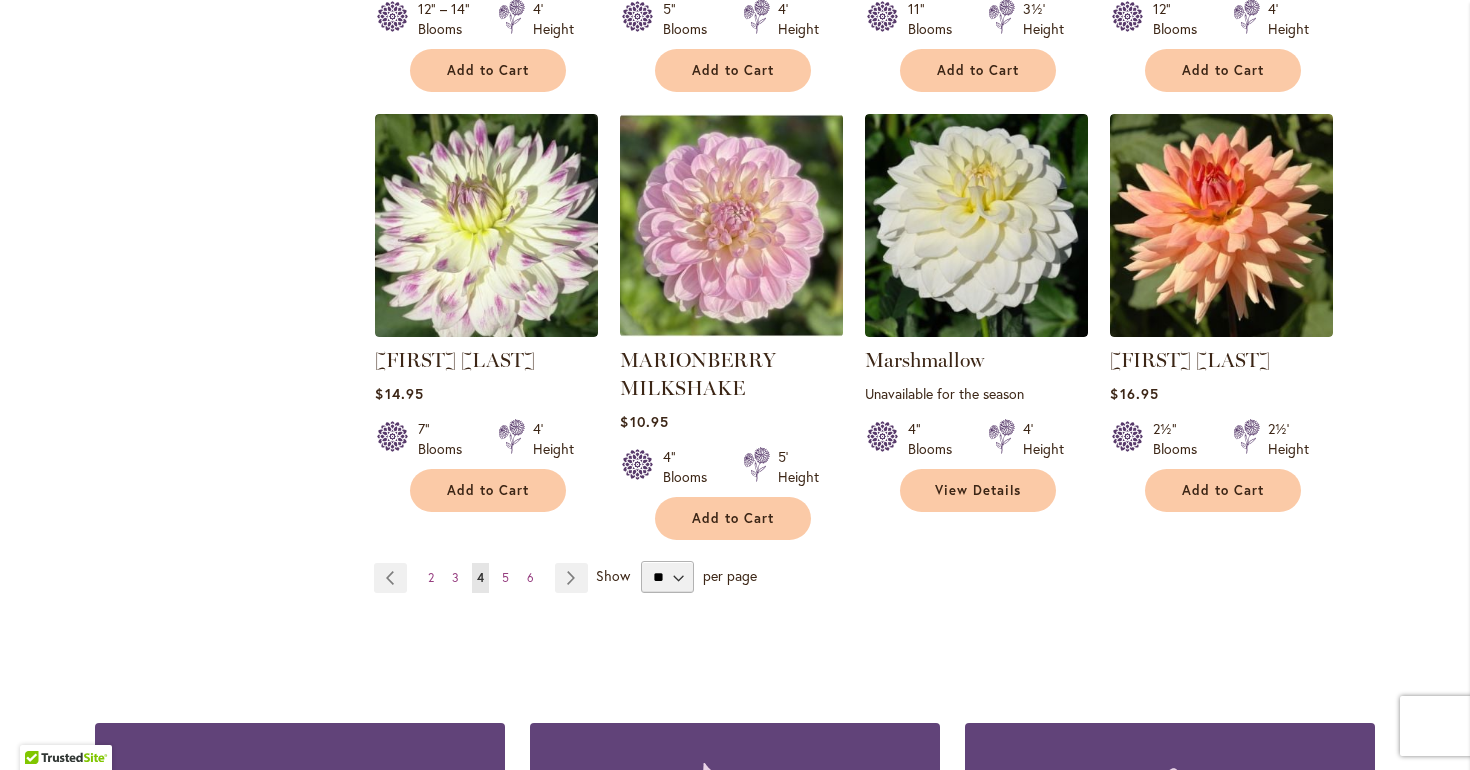 click on "5" at bounding box center (505, 577) 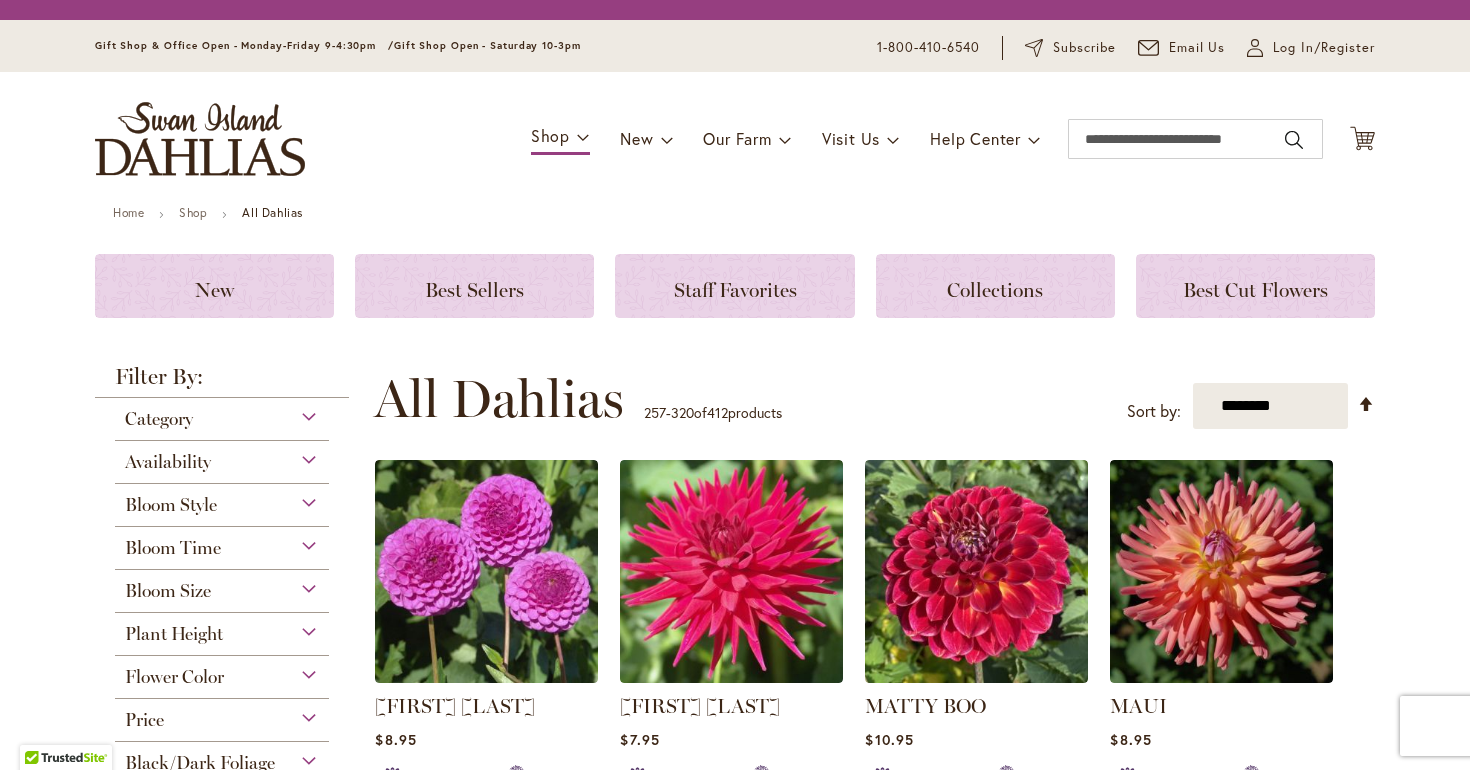 scroll, scrollTop: 0, scrollLeft: 0, axis: both 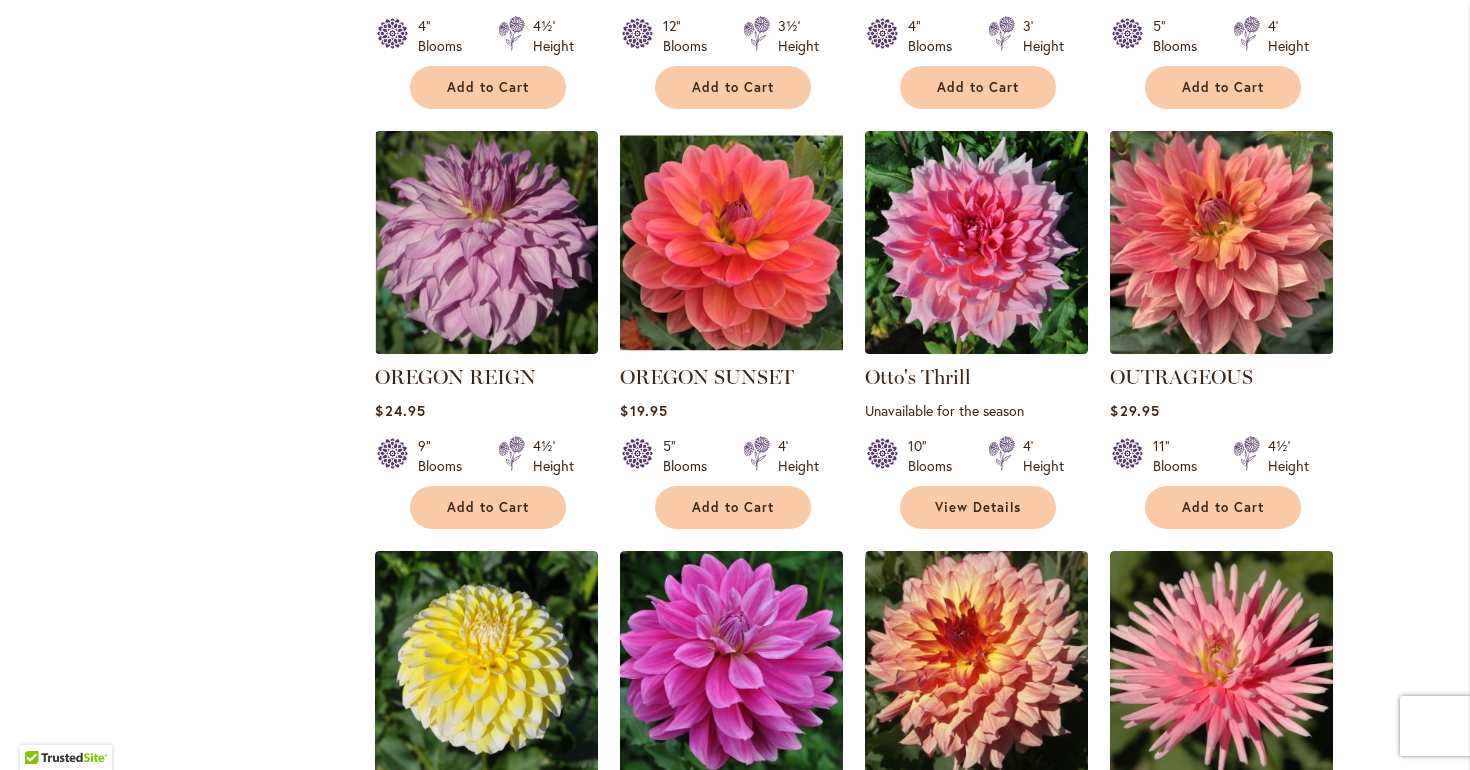 click at bounding box center [1222, 243] 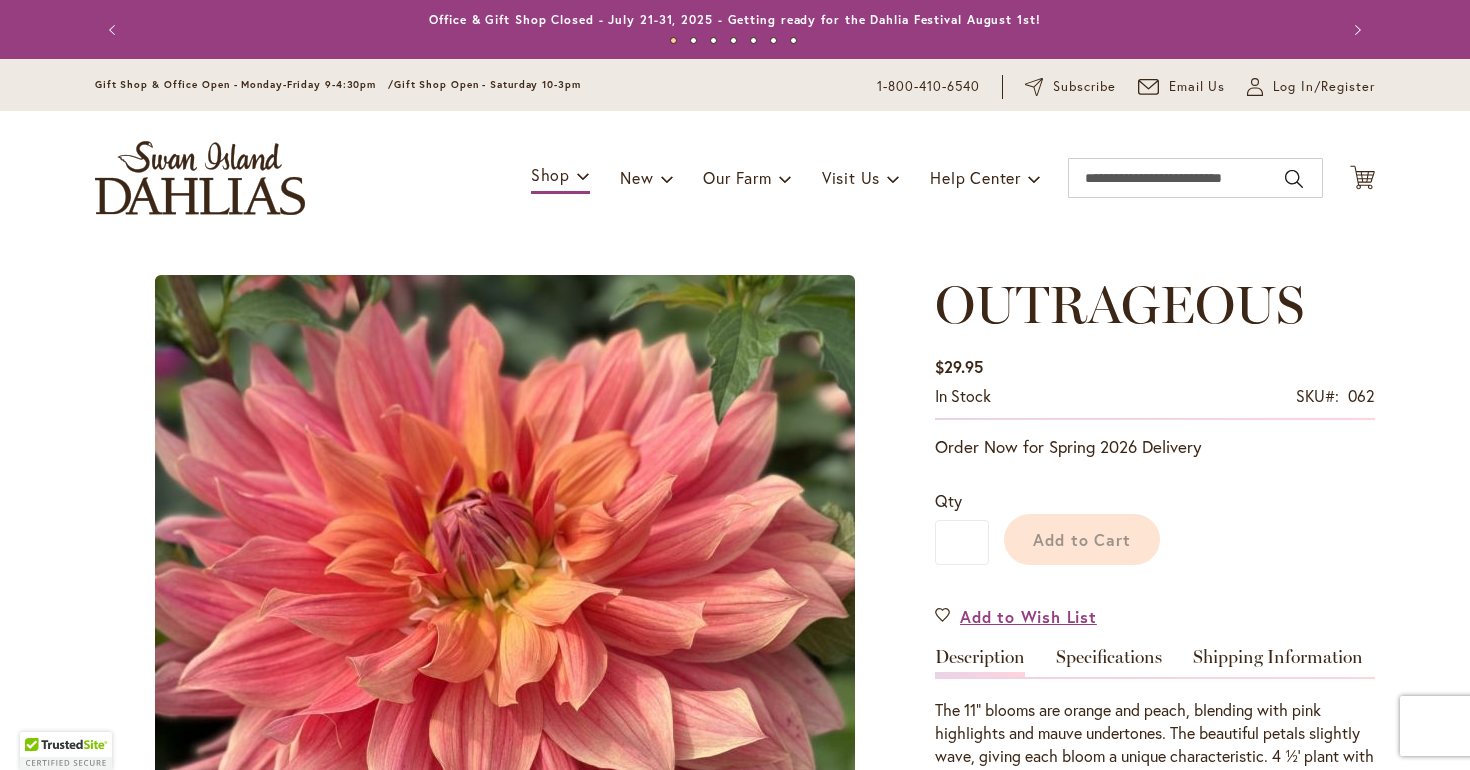 scroll, scrollTop: 0, scrollLeft: 0, axis: both 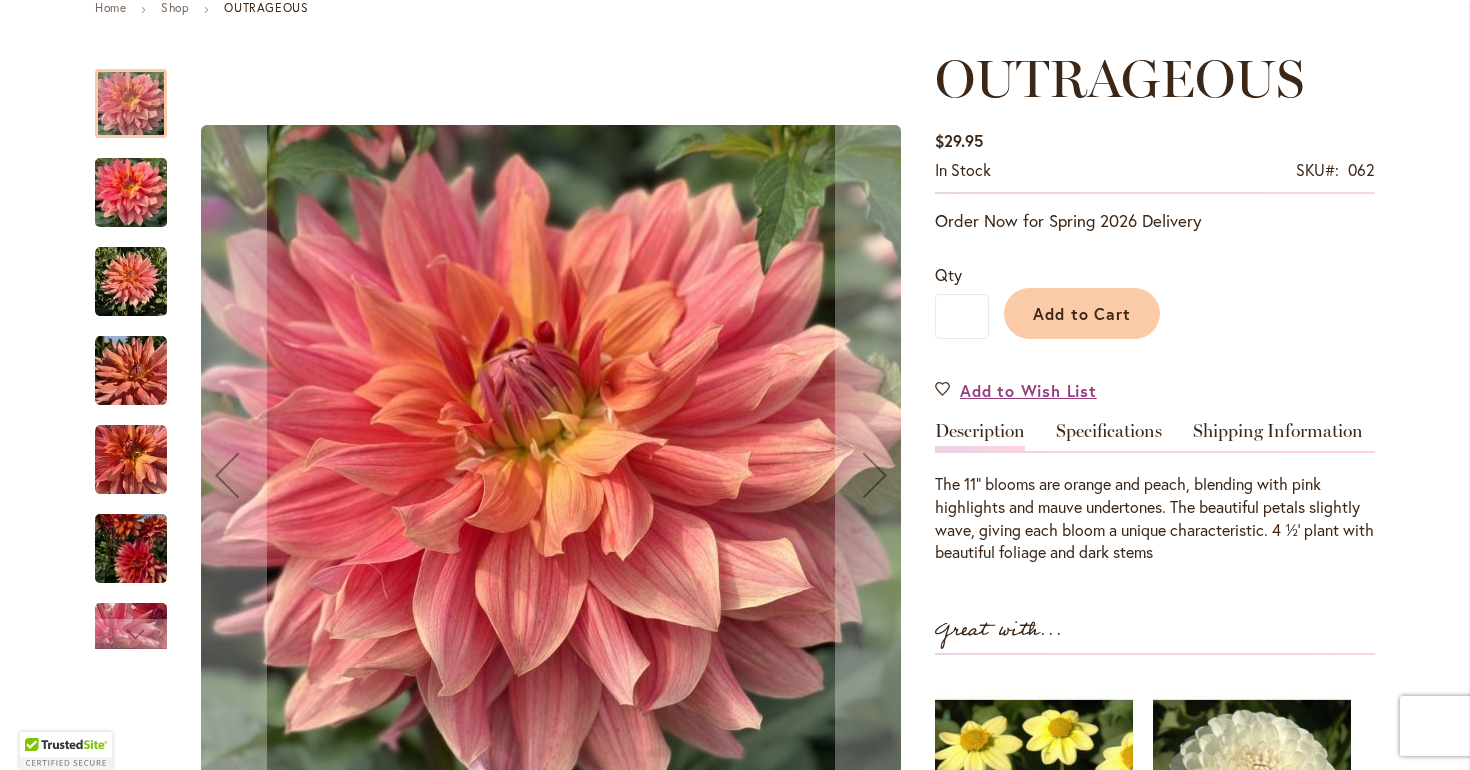 click at bounding box center (131, 549) 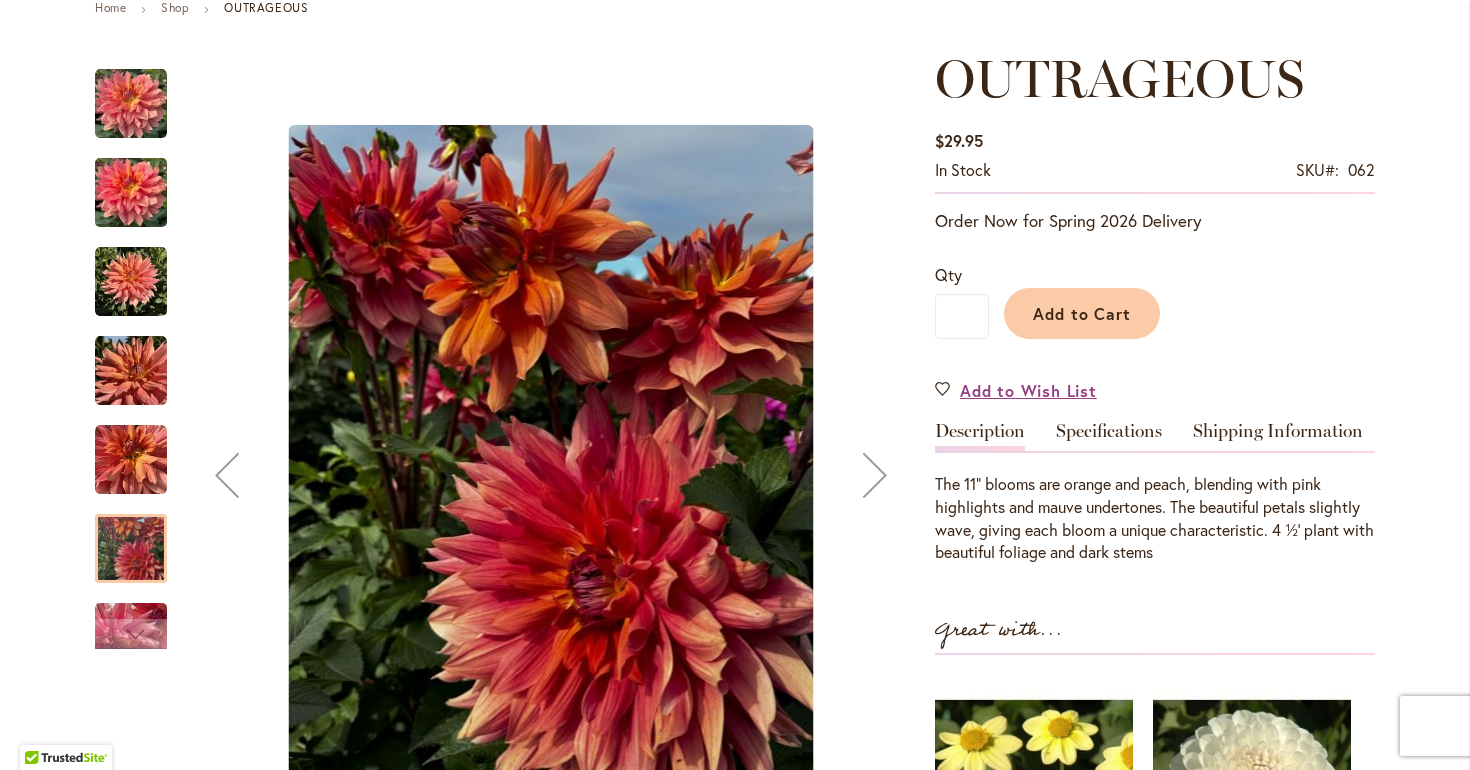 click at bounding box center [131, 460] 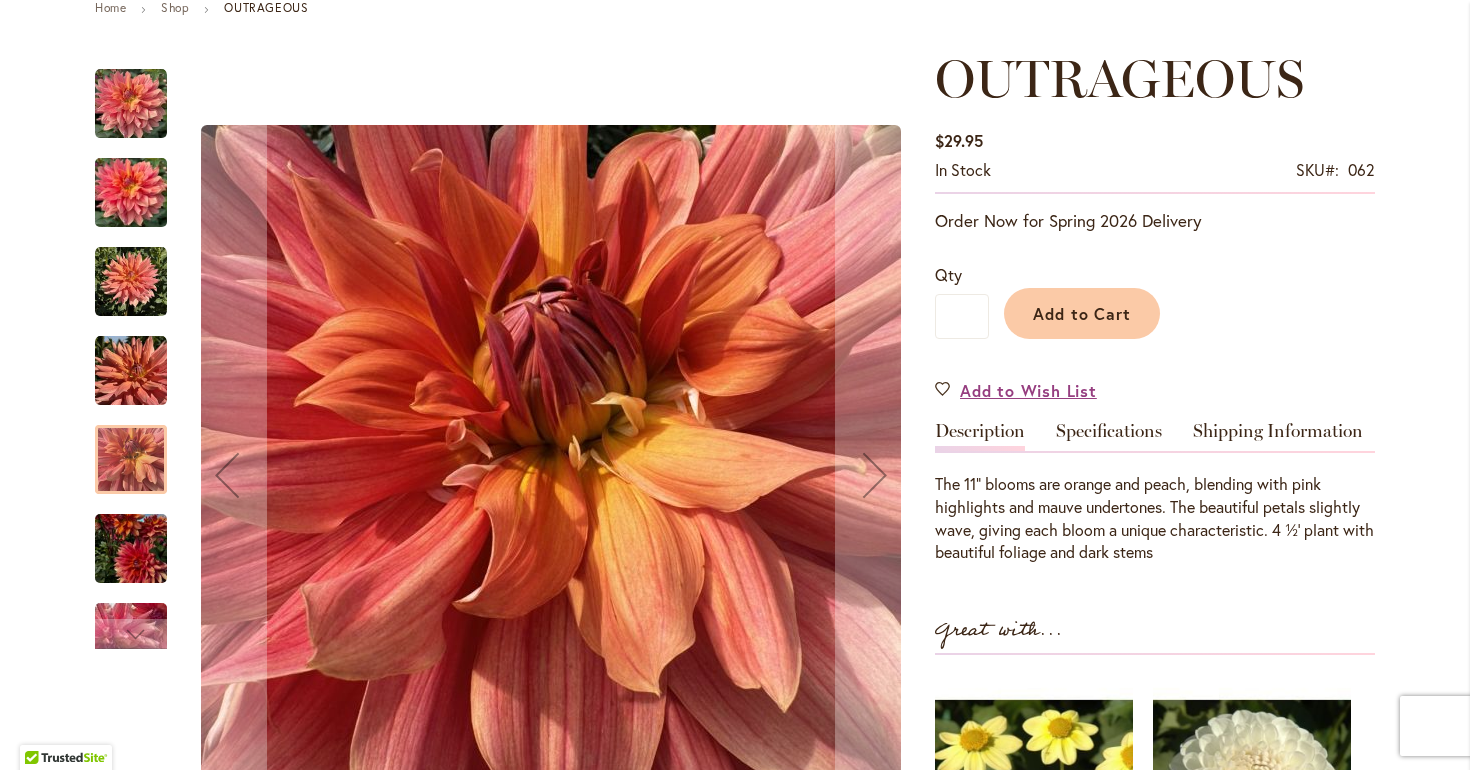 click at bounding box center [131, 282] 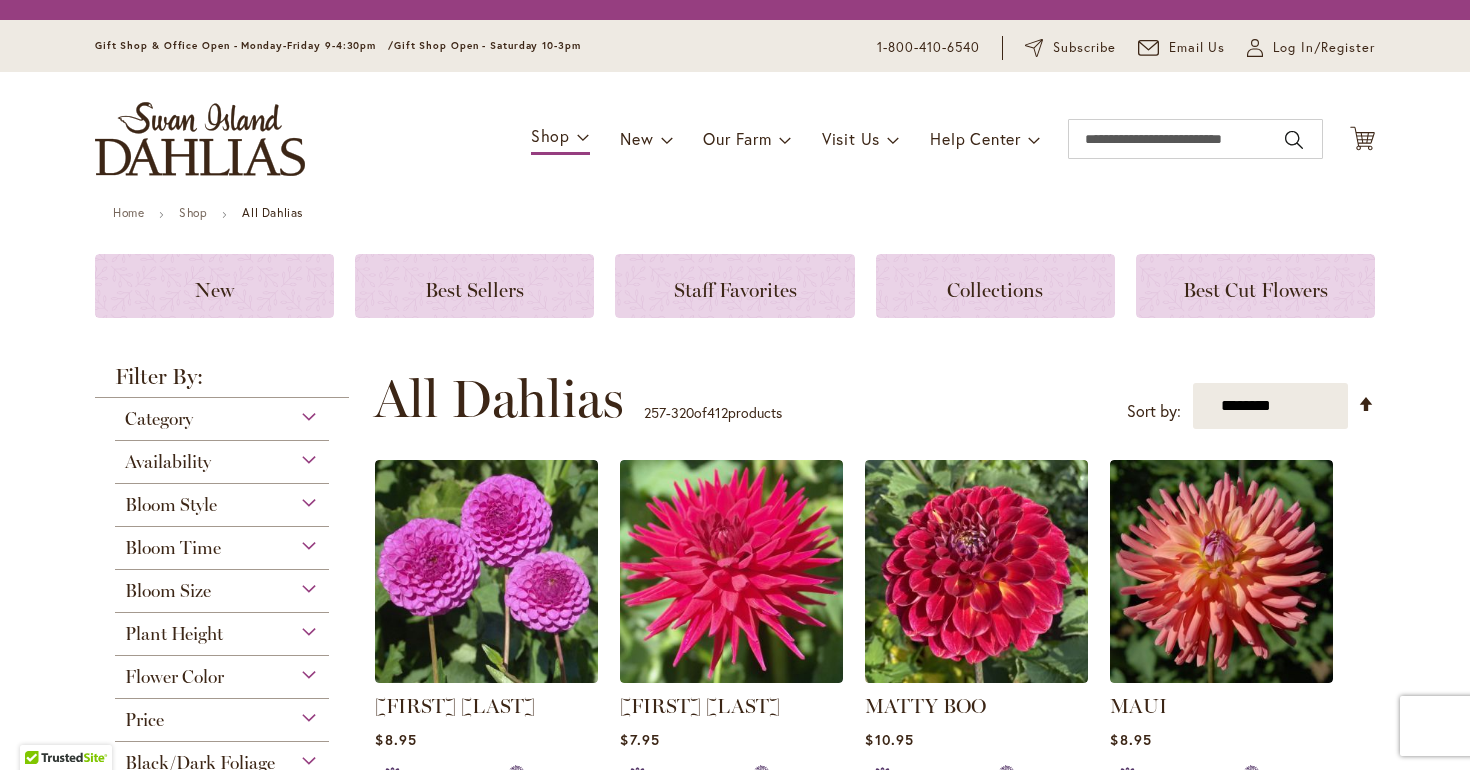 scroll, scrollTop: 0, scrollLeft: 0, axis: both 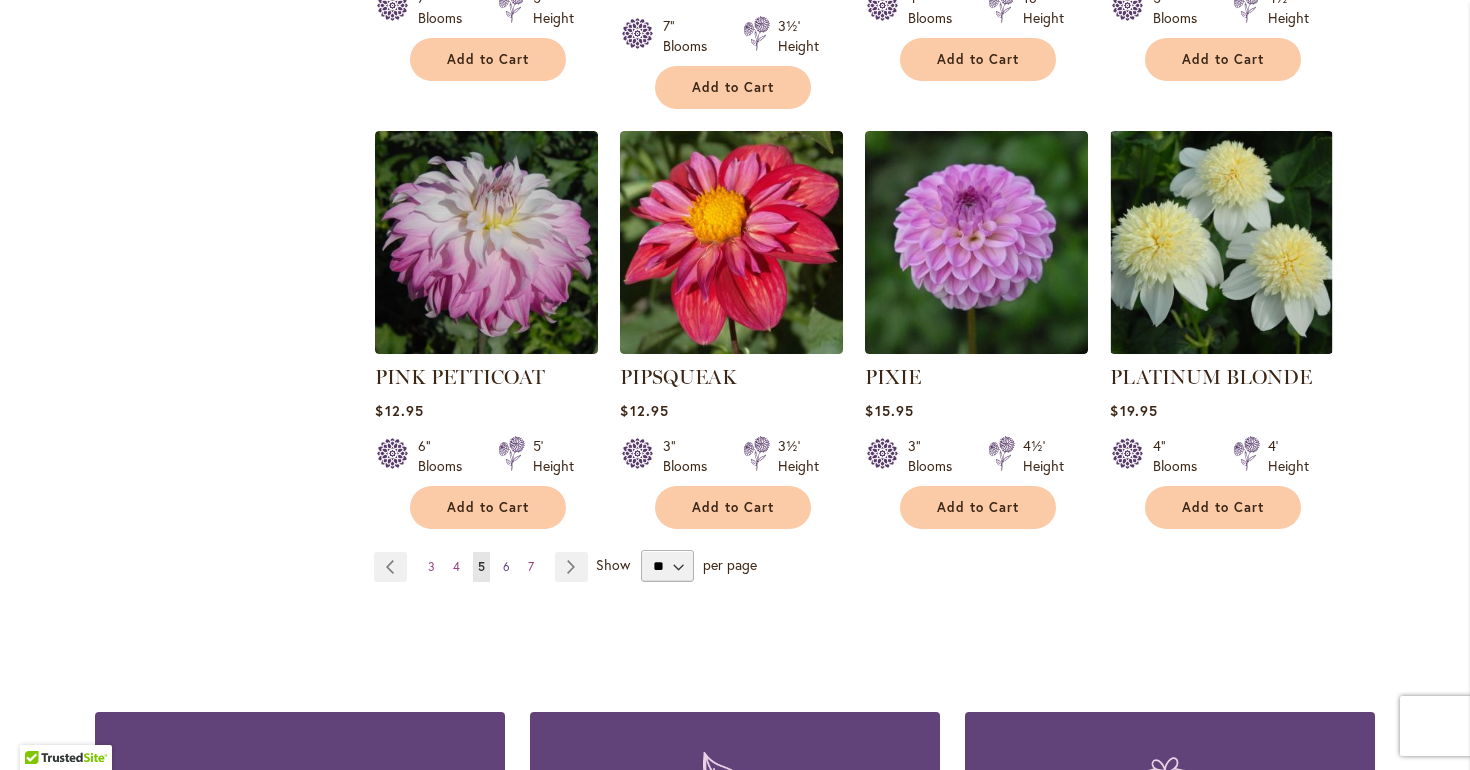 click on "6" at bounding box center [506, 566] 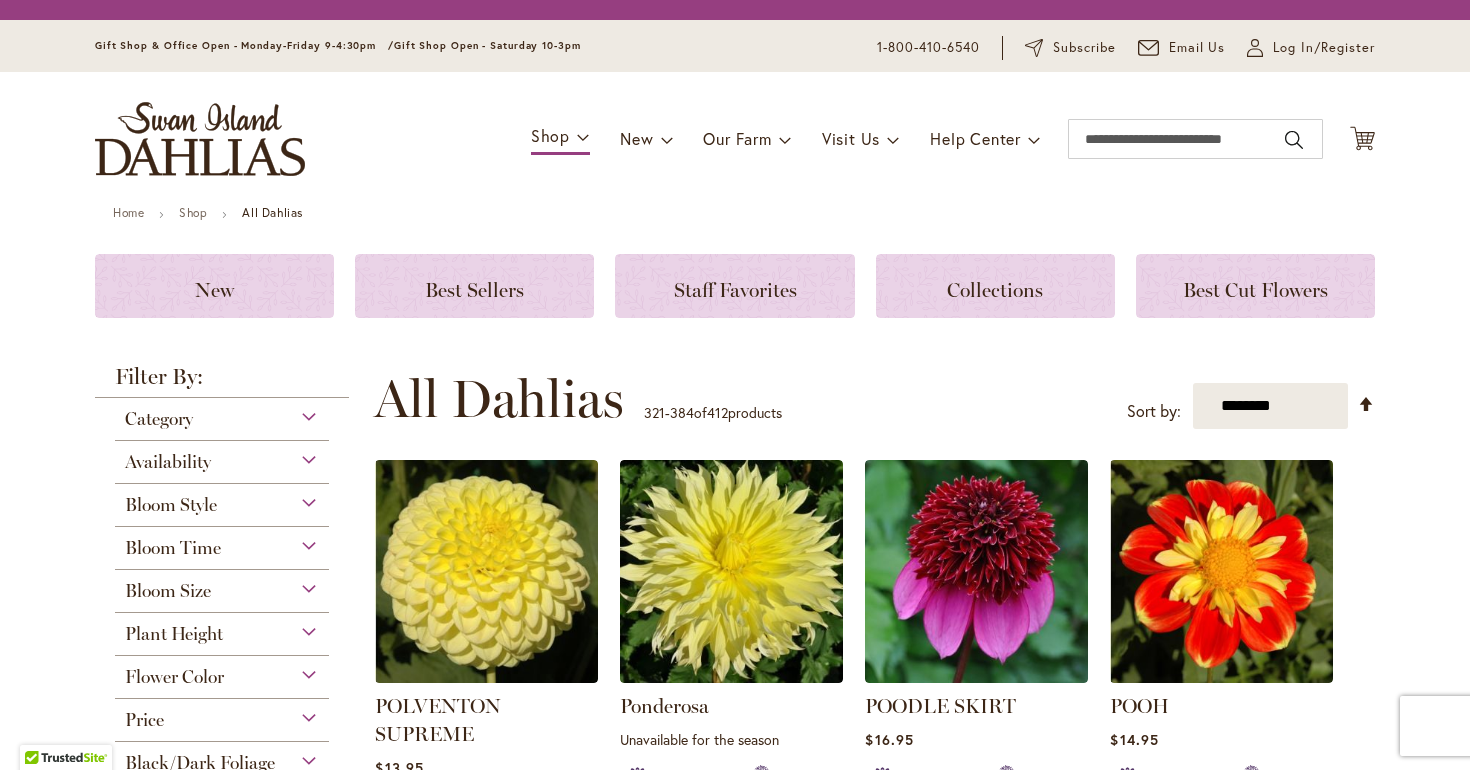 scroll, scrollTop: 0, scrollLeft: 0, axis: both 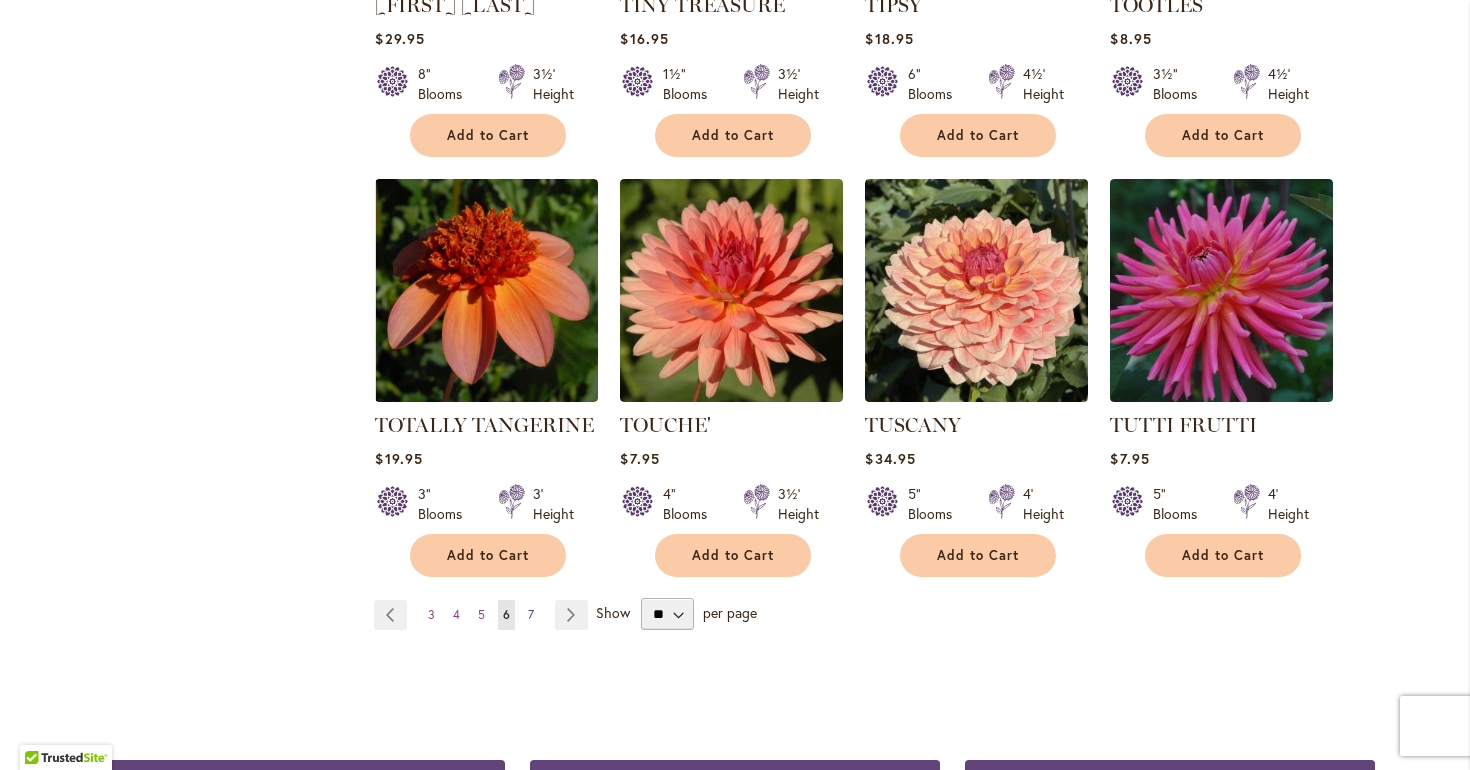 click on "7" at bounding box center (531, 614) 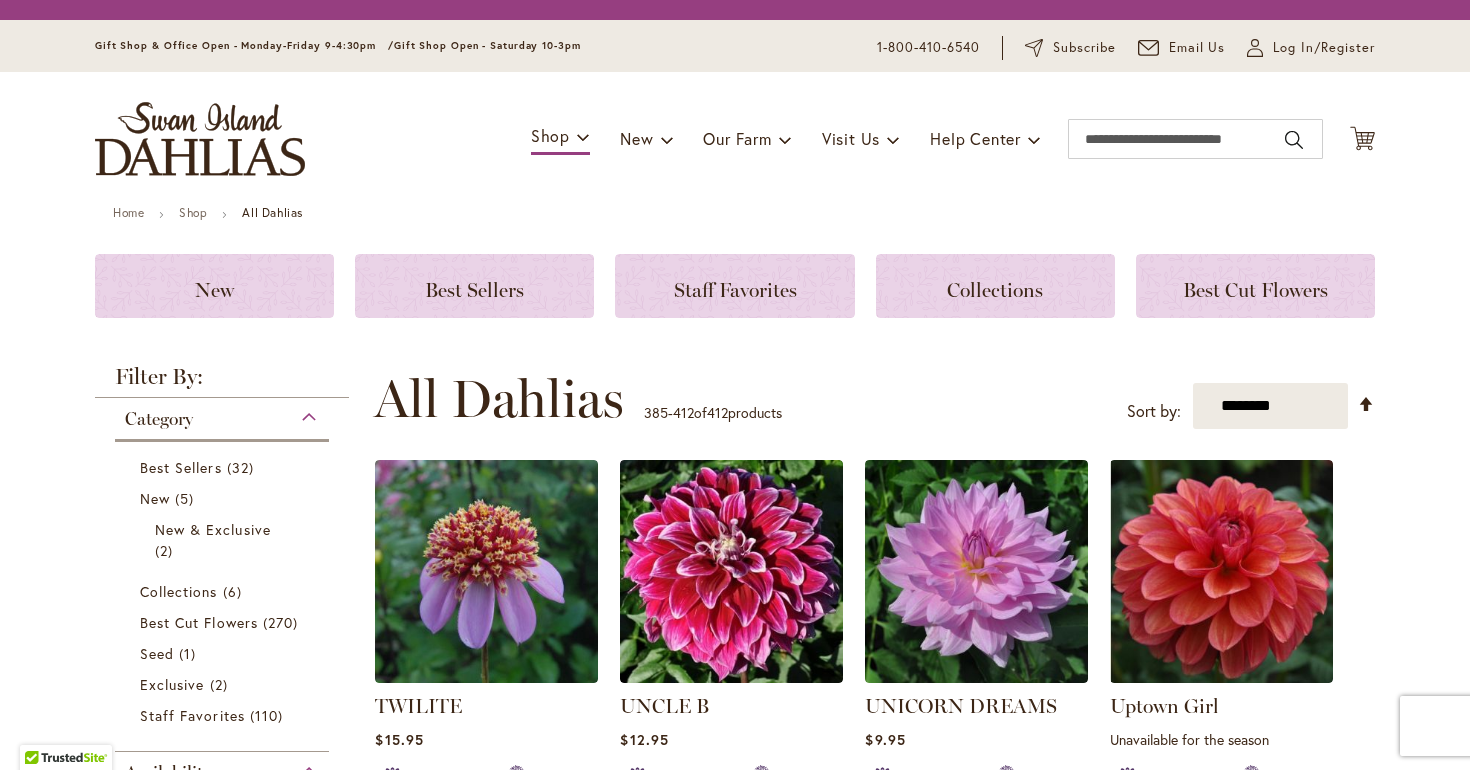 scroll, scrollTop: 0, scrollLeft: 0, axis: both 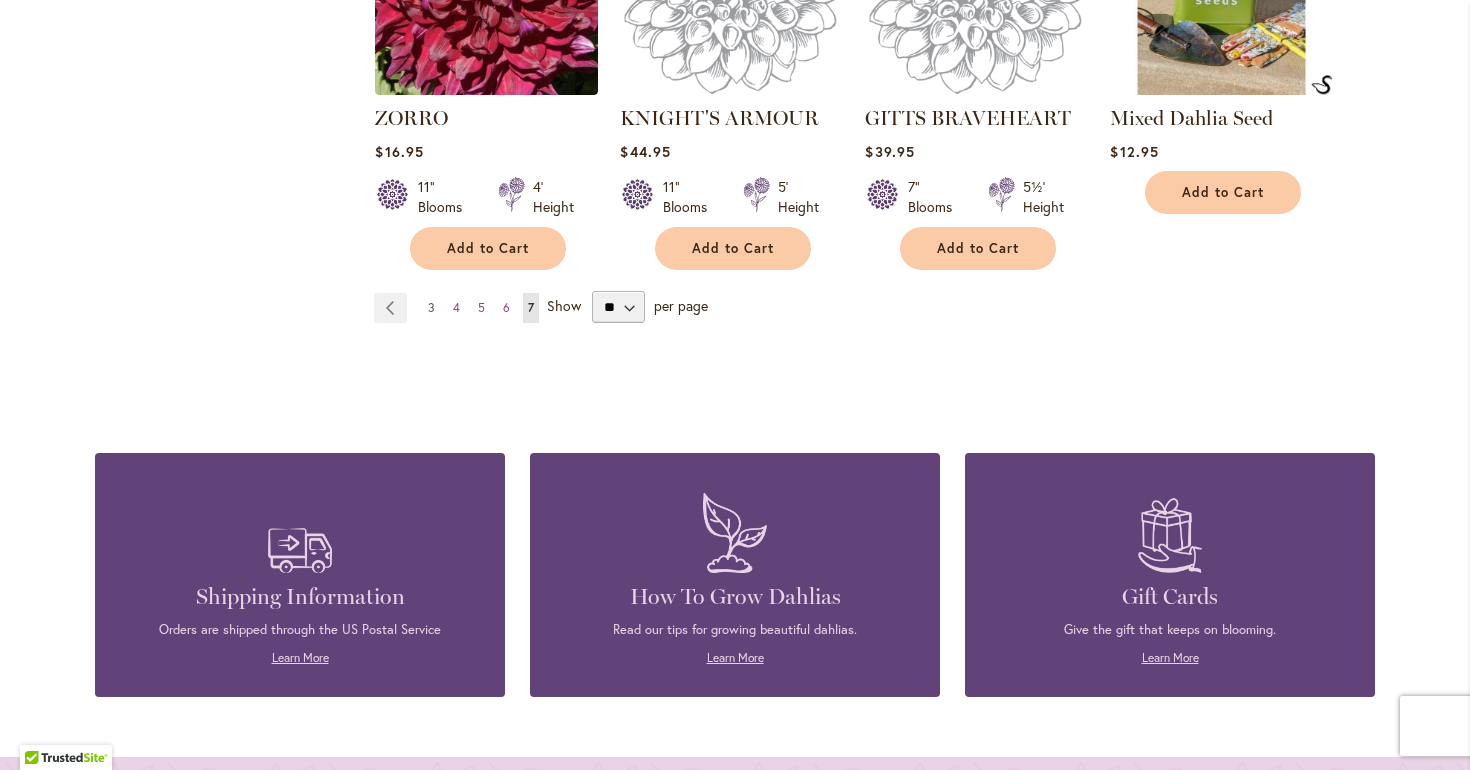 click on "3" at bounding box center (431, 307) 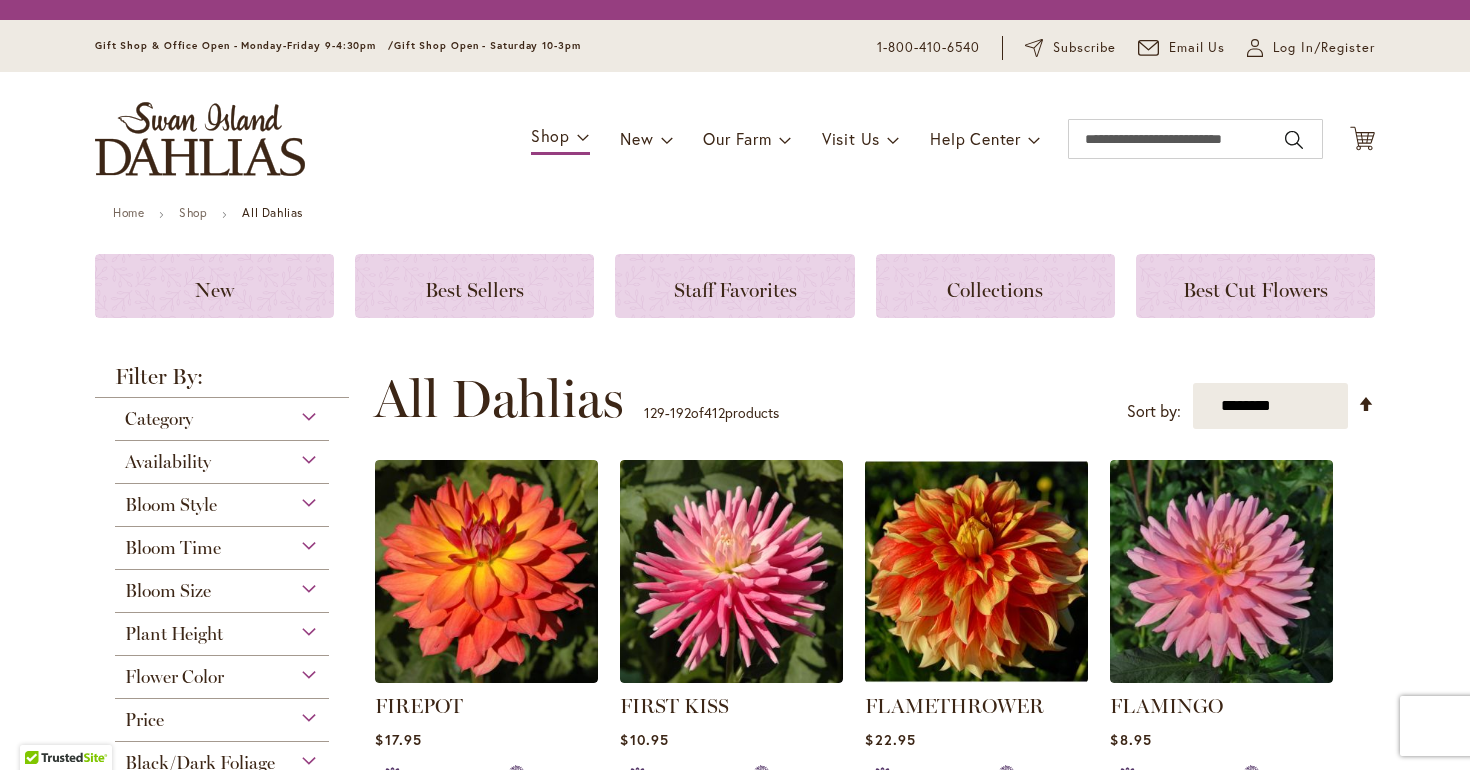 scroll, scrollTop: 0, scrollLeft: 0, axis: both 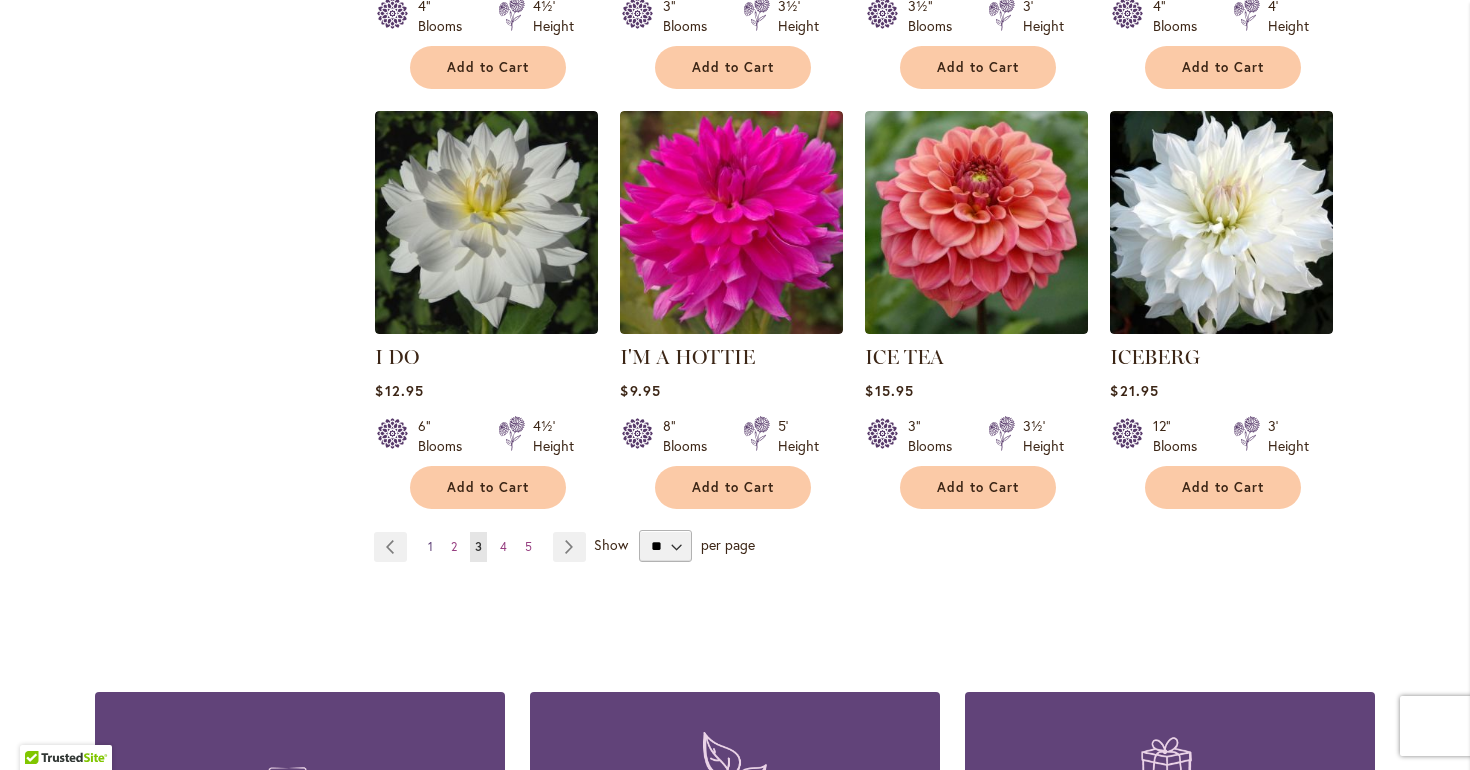 click on "1" at bounding box center (430, 546) 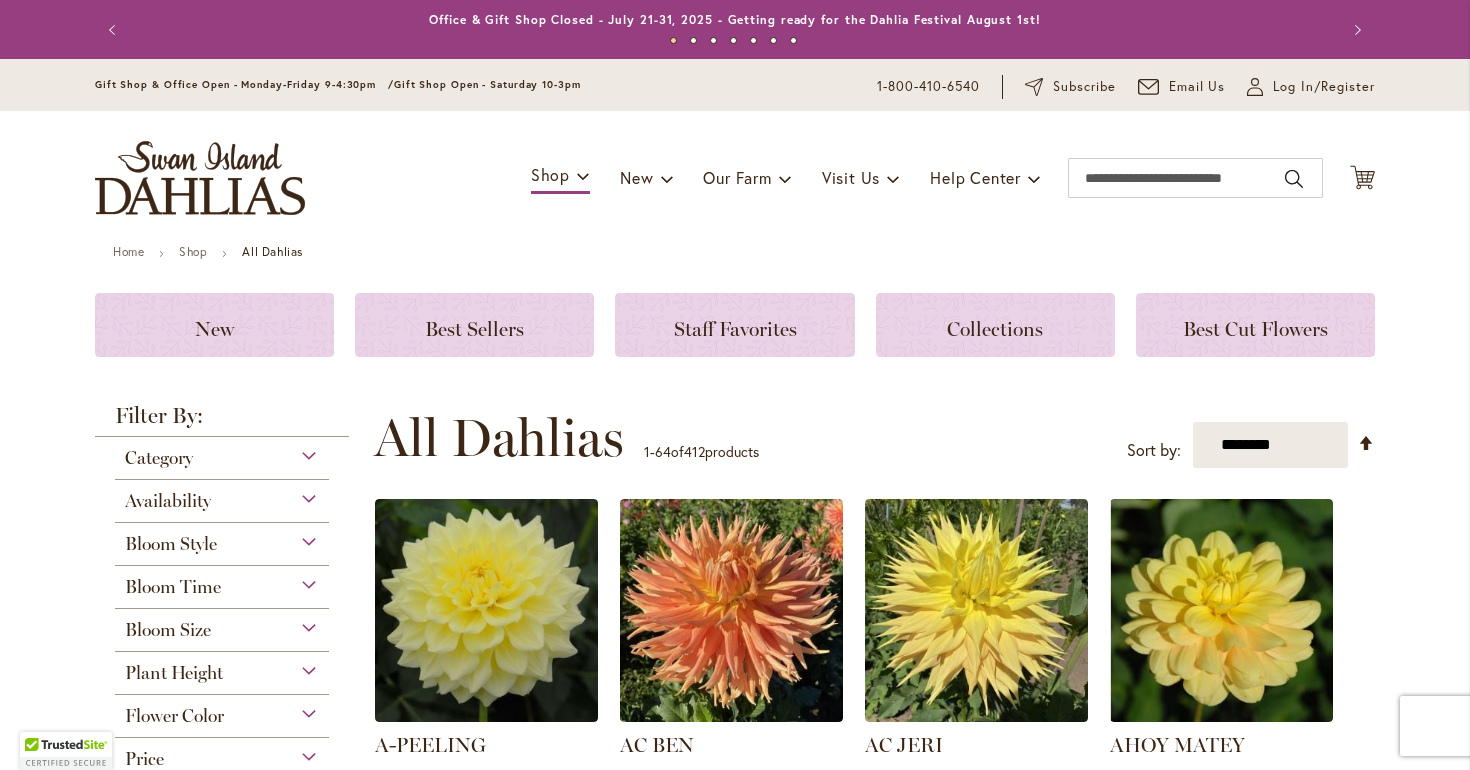 scroll, scrollTop: 0, scrollLeft: 0, axis: both 